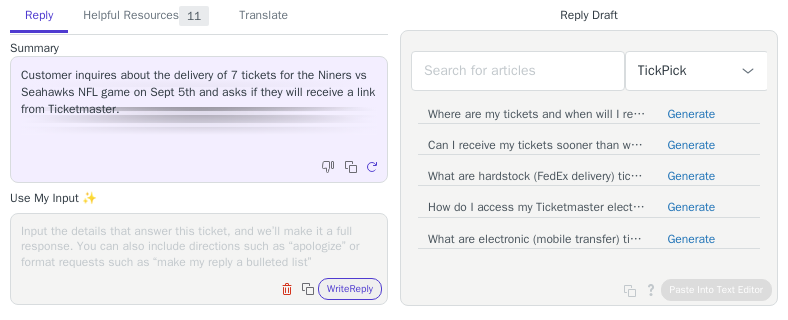 scroll, scrollTop: 0, scrollLeft: 0, axis: both 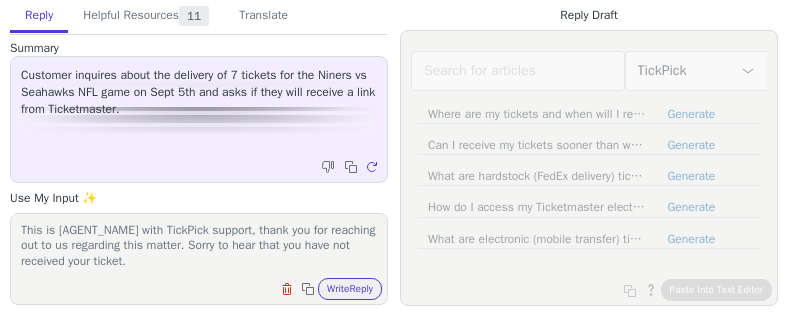 click on "This is [AGENT_NAME] with TickPick support, thank you for reaching out to us regarding this matter. Sorry to hear that you have not received your ticket." at bounding box center [199, 246] 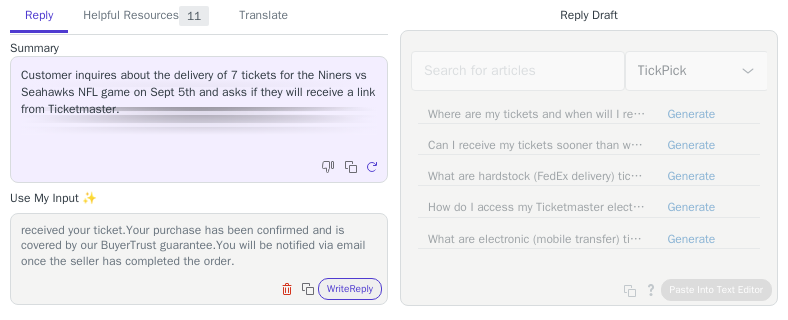 scroll, scrollTop: 48, scrollLeft: 0, axis: vertical 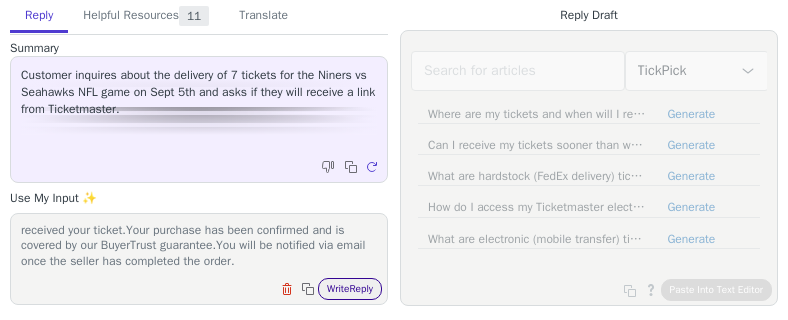 type on "This is [AGENT_NAME] with TickPick support, thank you for reaching out to us regarding this matter. Sorry to hear that you have not received your ticket.Your purchase has been confirmed and is covered by our BuyerTrust guarantee.You will be notified via email once the seller has completed the order." 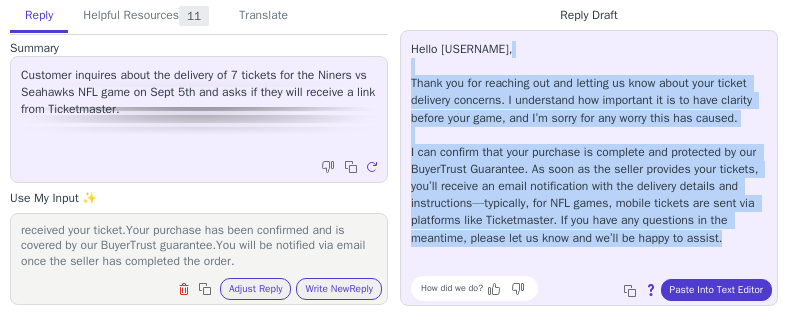 drag, startPoint x: 751, startPoint y: 242, endPoint x: 415, endPoint y: 82, distance: 372.1505 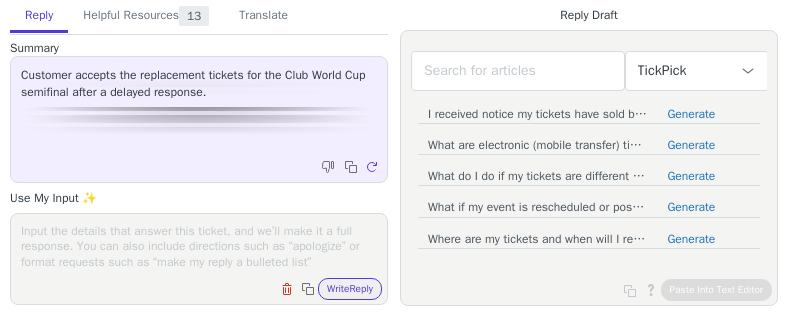 scroll, scrollTop: 0, scrollLeft: 0, axis: both 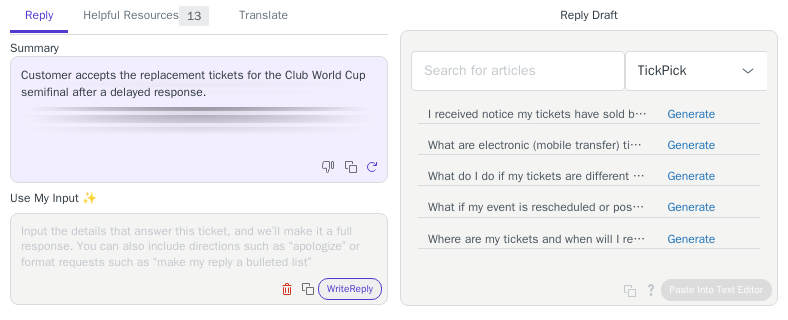 paste on "This is [FIRST] with [BRAND] support, thank you for reaching out to us regarding this matter." 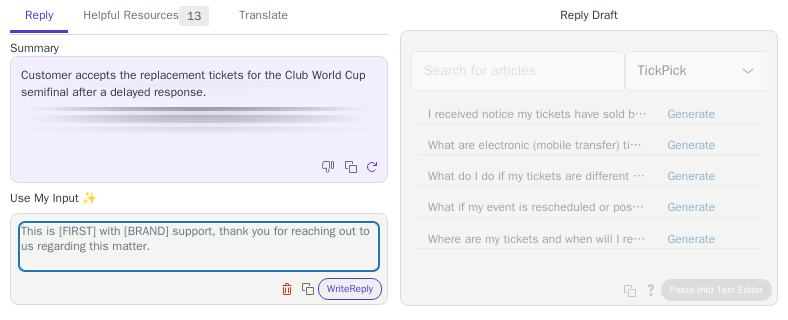 click on "Clear field Copy to clipboard Write  Reply" at bounding box center [209, 287] 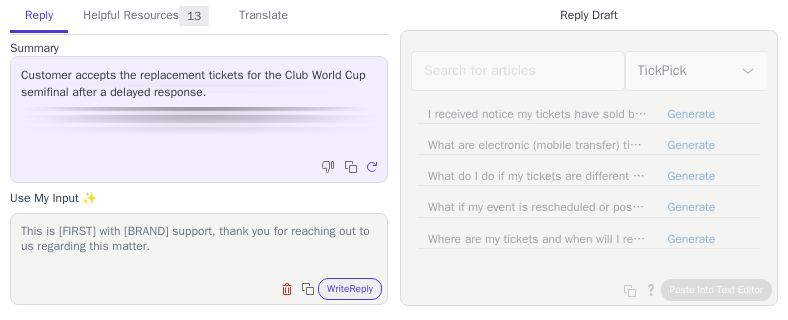click on "This is [FIRST] with [BRAND] support, thank you for reaching out to us regarding this matter." at bounding box center (199, 246) 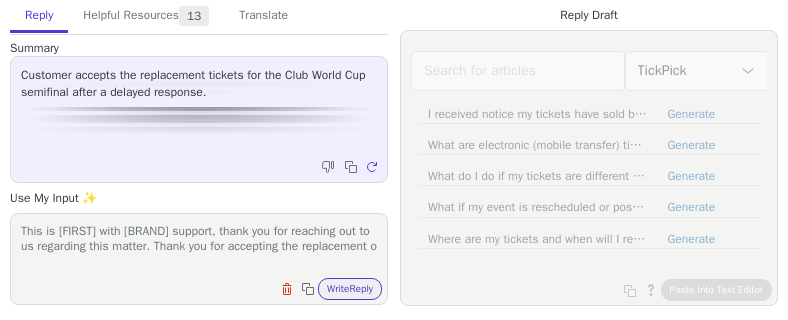 scroll, scrollTop: 1, scrollLeft: 0, axis: vertical 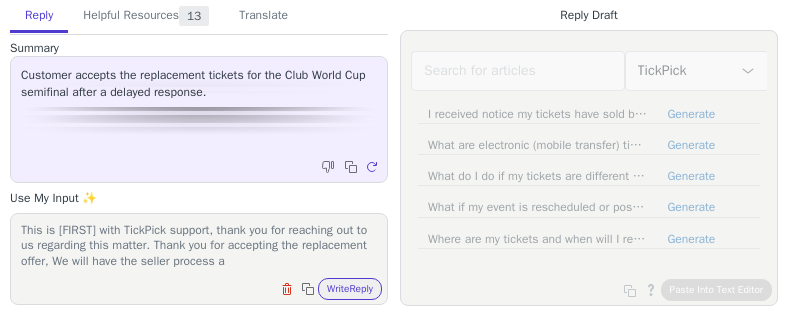 click on "This is [FIRST] with TickPick support, thank you for reaching out to us regarding this matter. Thank you for accepting the replacement offer, We will have the seller process a" at bounding box center [199, 246] 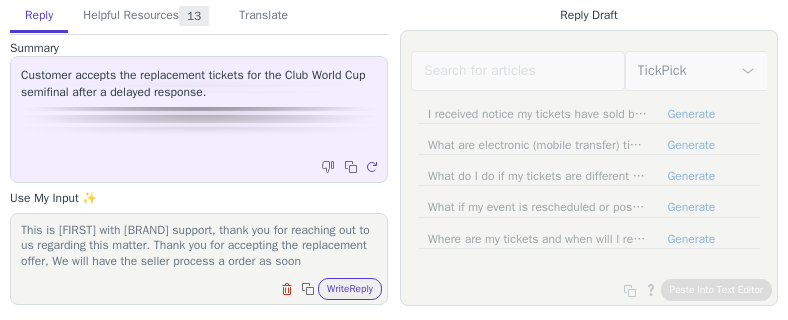scroll, scrollTop: 16, scrollLeft: 0, axis: vertical 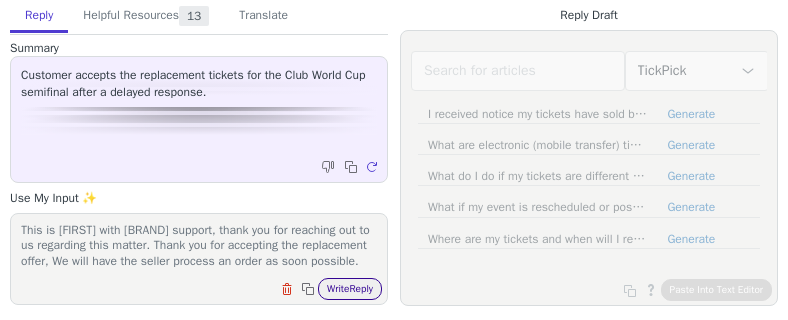 type on "This is [FIRST] with [BRAND] support, thank you for reaching out to us regarding this matter. Thank you for accepting the replacement offer, We will have the seller process an order as soon possible." 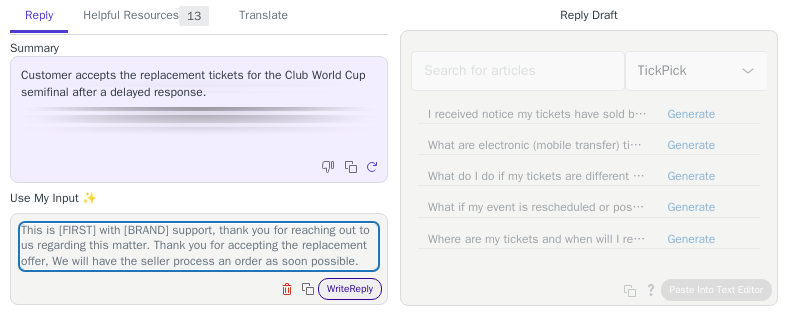 click on "Write  Reply" at bounding box center (350, 289) 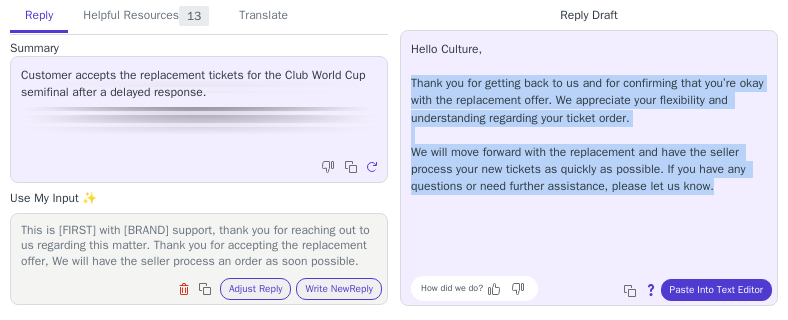 drag, startPoint x: 704, startPoint y: 191, endPoint x: 406, endPoint y: 87, distance: 315.62637 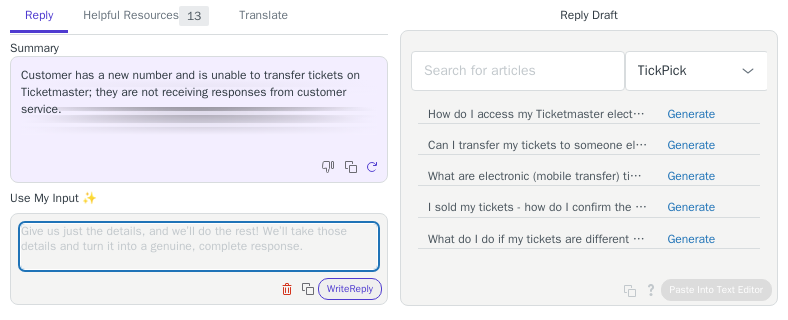 scroll, scrollTop: 0, scrollLeft: 0, axis: both 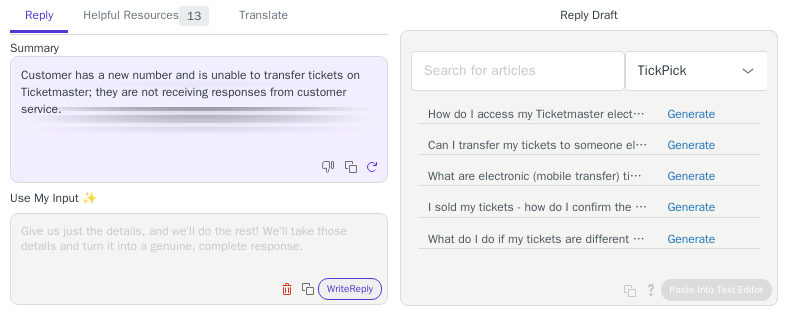 click at bounding box center [199, 246] 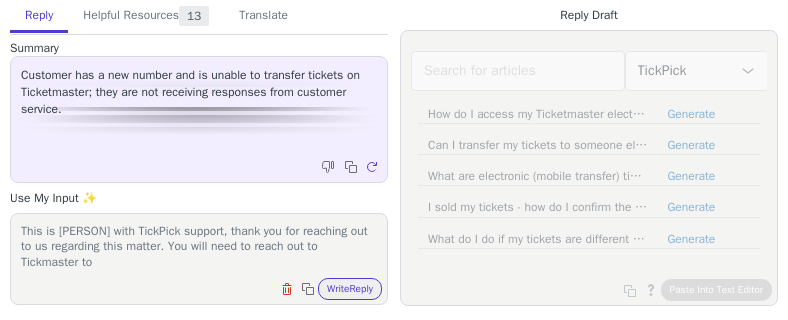scroll, scrollTop: 1, scrollLeft: 0, axis: vertical 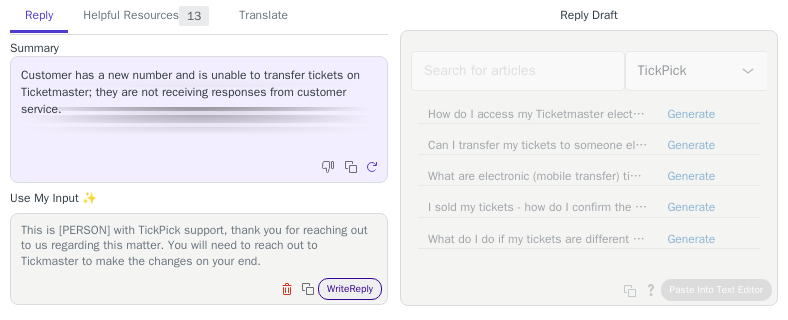 type on "This is [PERSON] with TickPick support, thank you for reaching out to us regarding this matter. You will need to reach out to Tickmaster to make the changes on your end." 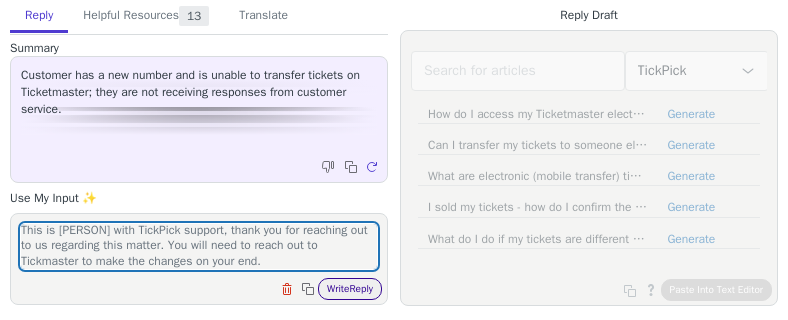 click on "Write  Reply" at bounding box center (350, 289) 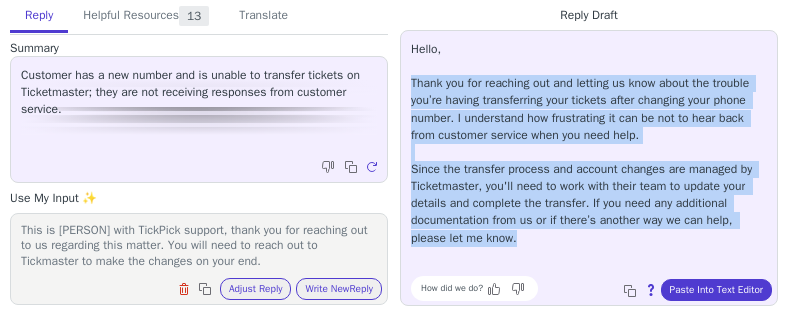 drag, startPoint x: 551, startPoint y: 237, endPoint x: 402, endPoint y: 88, distance: 210.71782 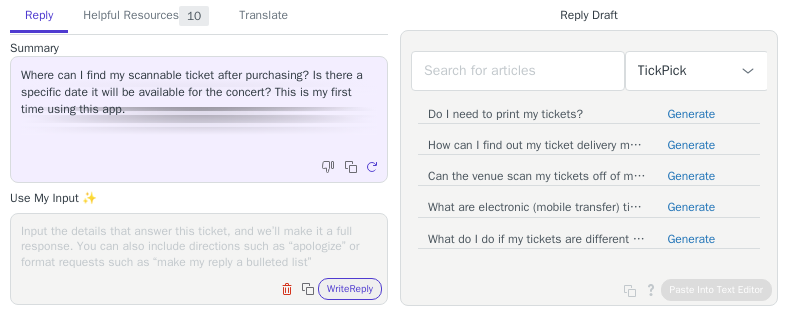 scroll, scrollTop: 0, scrollLeft: 0, axis: both 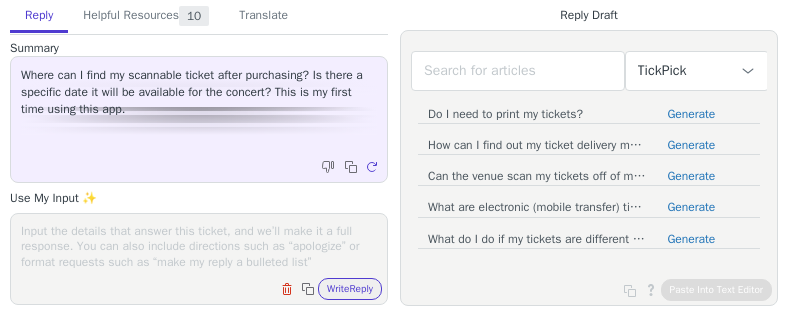 paste on "This is [PERSON] with TickPick support, thank you for reaching out to us regarding this matter." 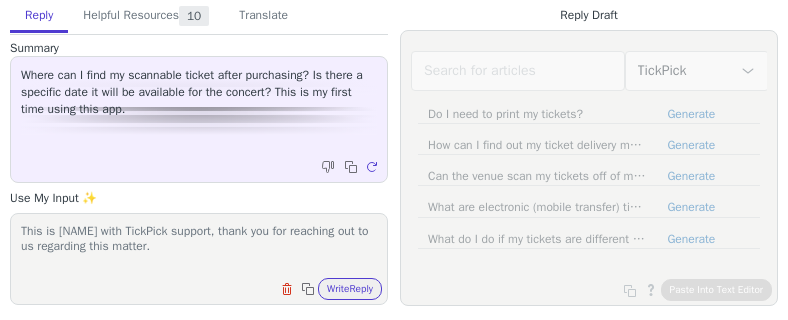 paste on "Your purchase has been confirmed and is covered by our BuyerTrust guarantee.Your tickets are expected to be ready for delivery by Sat Aug 30 2025." 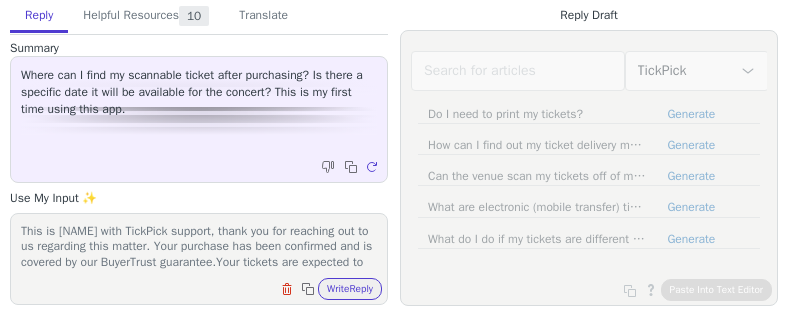 scroll, scrollTop: 16, scrollLeft: 0, axis: vertical 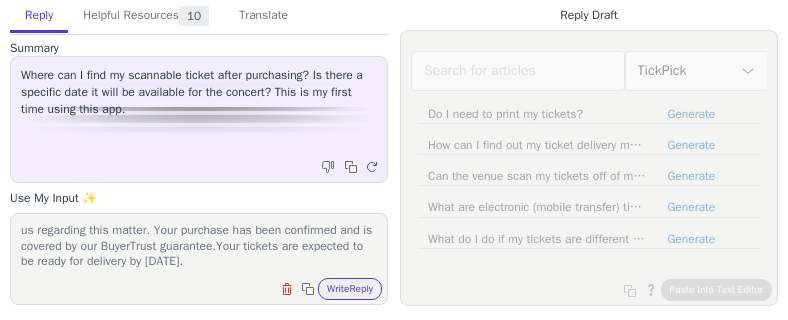 click on "Clear field Copy to clipboard Write  Reply" at bounding box center (209, 287) 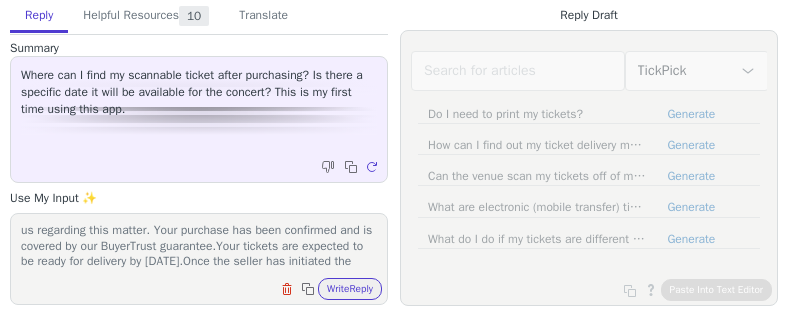scroll, scrollTop: 63, scrollLeft: 0, axis: vertical 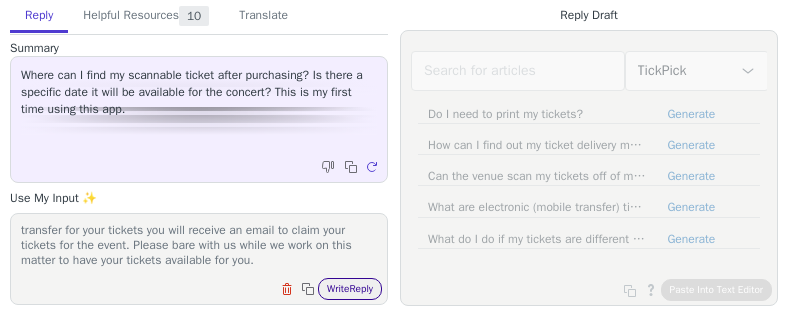 type on "This is Onica with TickPick support, thank you for reaching out to us regarding this matter. Your purchase has been confirmed and is covered by our BuyerTrust guarantee.Your tickets are expected to be ready for delivery by Sat Aug 30 2025.Once the seller has initiated the transfer for your tickets you will receive an email to claim your tickets for the event. Please bare with us while we work on this matter to have your tickets available for you." 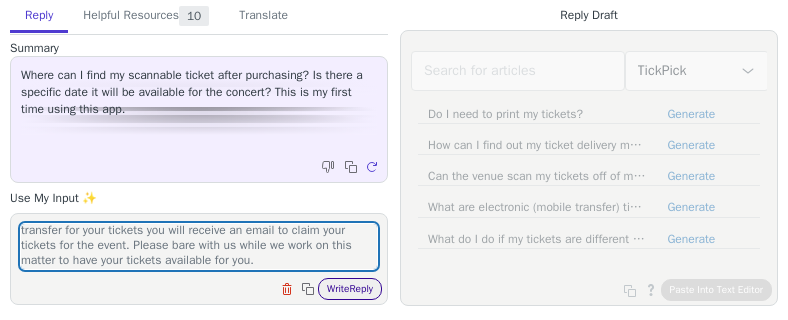 click on "Write  Reply" at bounding box center (350, 289) 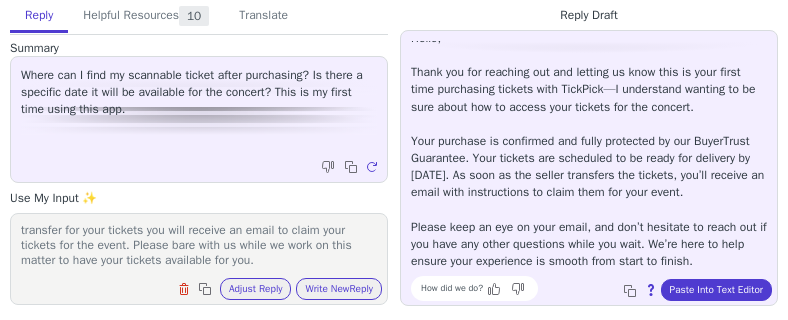 scroll, scrollTop: 28, scrollLeft: 0, axis: vertical 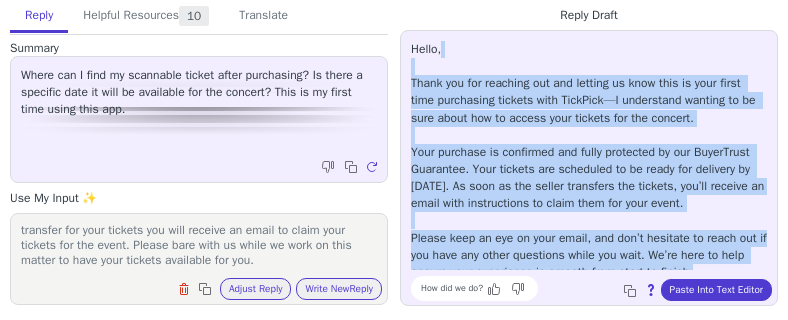 drag, startPoint x: 707, startPoint y: 263, endPoint x: 432, endPoint y: 83, distance: 328.67157 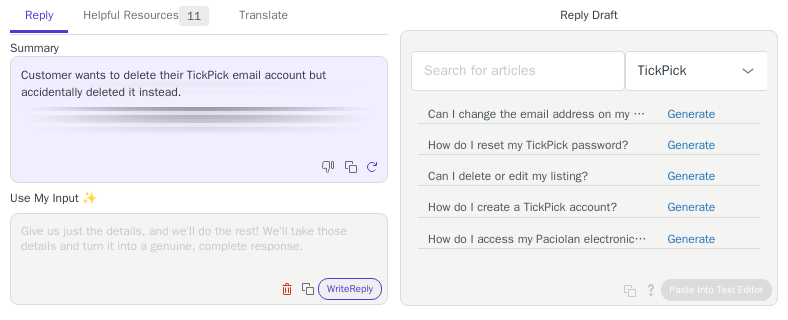scroll, scrollTop: 0, scrollLeft: 0, axis: both 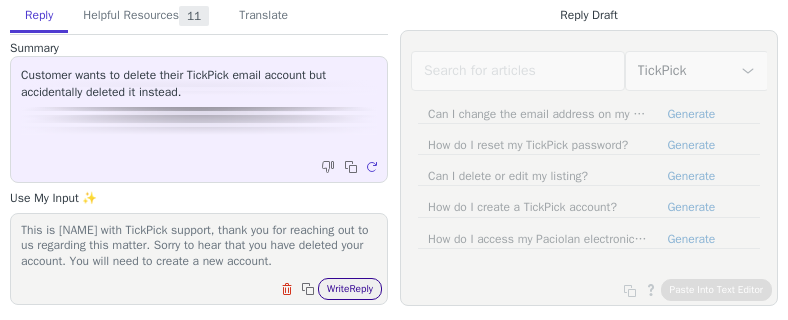 type on "This is [NAME] with TickPick support, thank you for reaching out to us regarding this matter. Sorry to hear that you have deleted your account. You will need to create a new account." 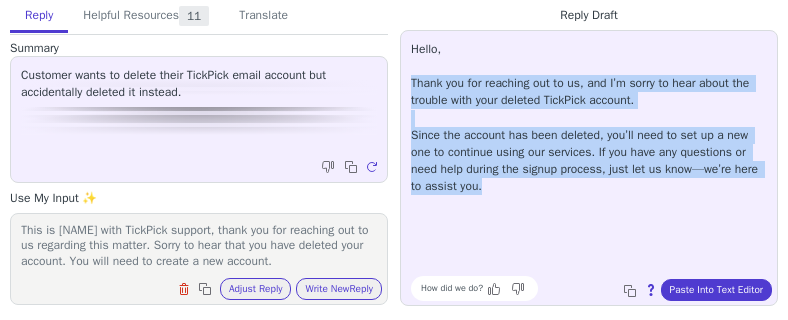 drag, startPoint x: 478, startPoint y: 189, endPoint x: 400, endPoint y: 84, distance: 130.80138 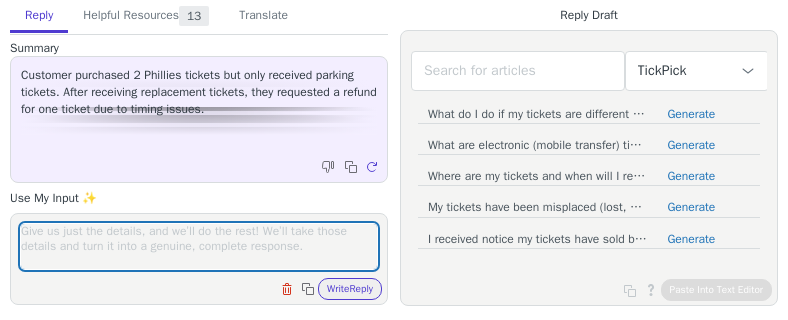 scroll, scrollTop: 0, scrollLeft: 0, axis: both 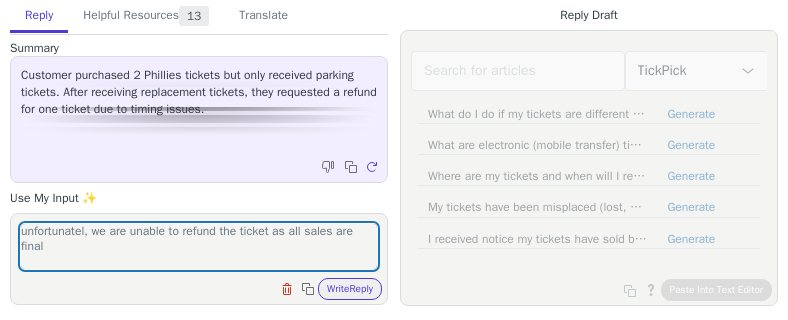 click on "Clear field Copy to clipboard Write  Reply" at bounding box center [209, 287] 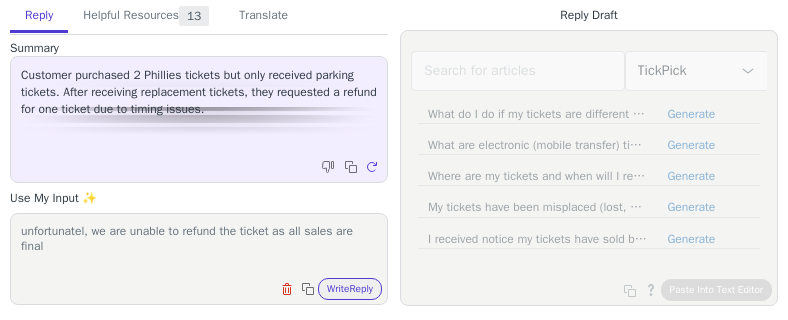 click on "unfortunatel, we are unable to refund the ticket as all sales are final Clear field Copy to clipboard Write  Reply" at bounding box center [199, 259] 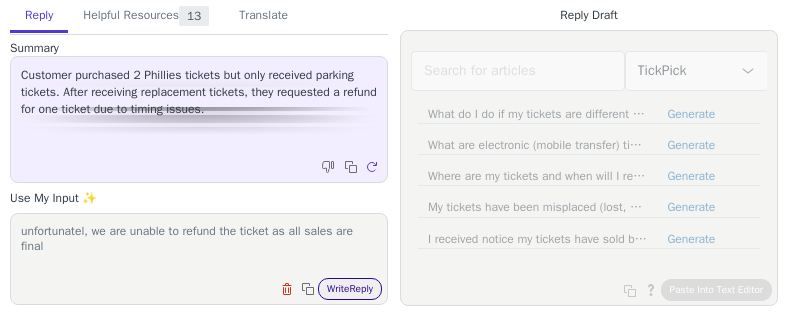 click on "Write  Reply" at bounding box center (350, 289) 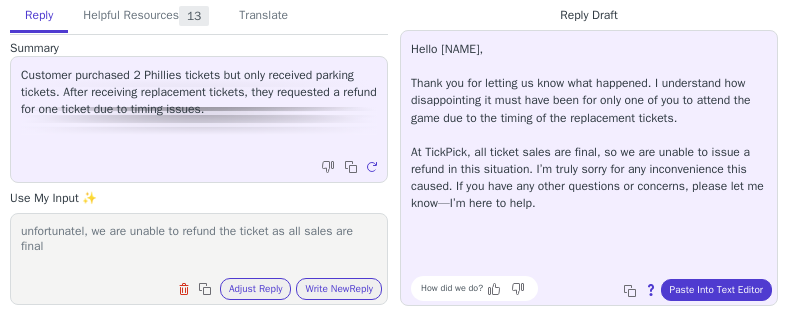 type on "unfortunately, we are unable to refund the ticket as all sales are final" 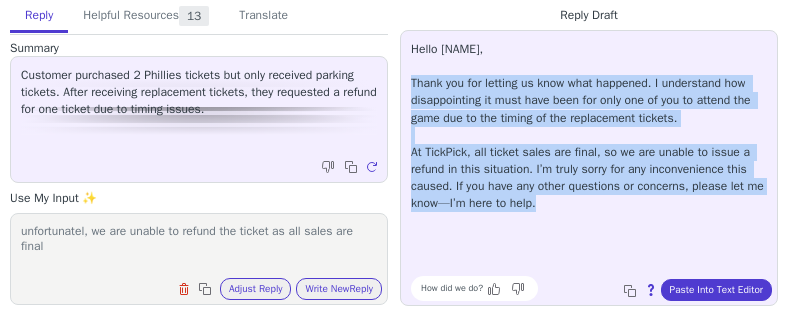 drag, startPoint x: 541, startPoint y: 213, endPoint x: 405, endPoint y: 76, distance: 193.04144 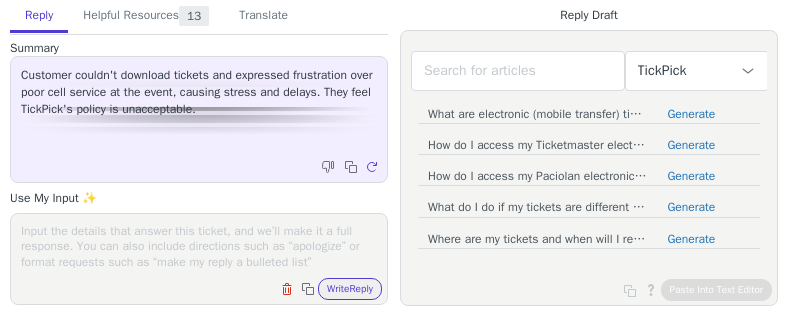 scroll, scrollTop: 0, scrollLeft: 0, axis: both 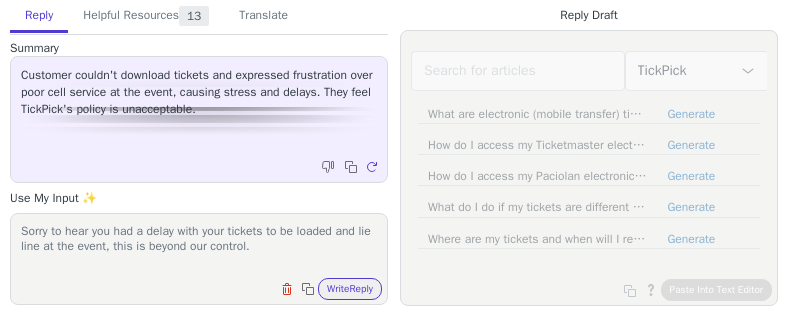 drag, startPoint x: 119, startPoint y: 240, endPoint x: 280, endPoint y: 250, distance: 161.31026 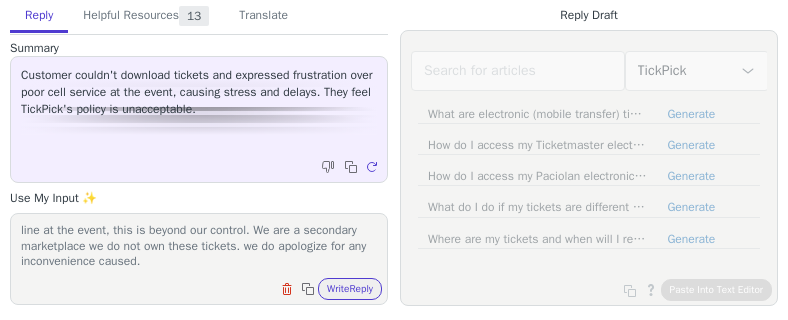 scroll, scrollTop: 14, scrollLeft: 0, axis: vertical 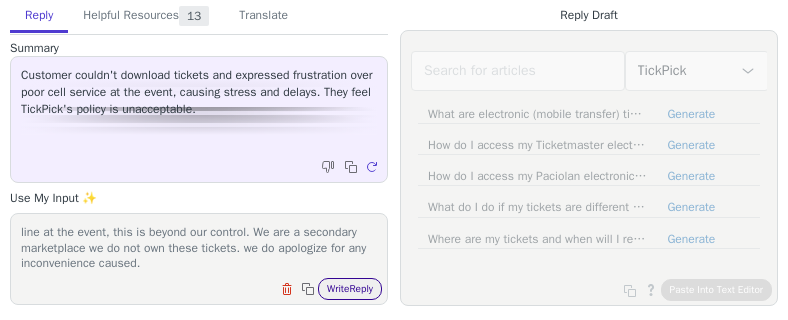 type on "Sorry to hear you had a delay with your tickets to be loaded and lie line at the event, this is beyond our control. We are a secondary marketplace we do not own these tickets. we do apologize for any inconvenience caused." 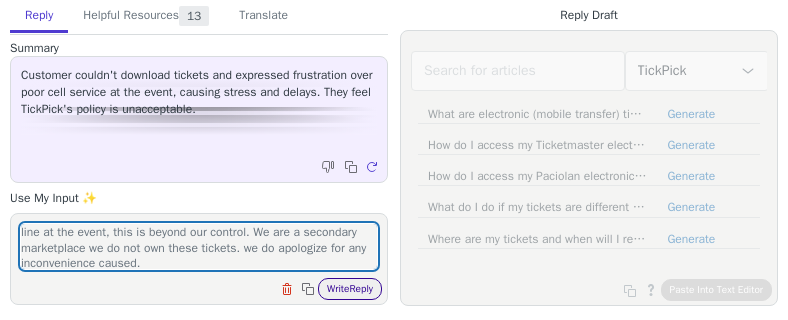 click on "Write  Reply" at bounding box center [350, 289] 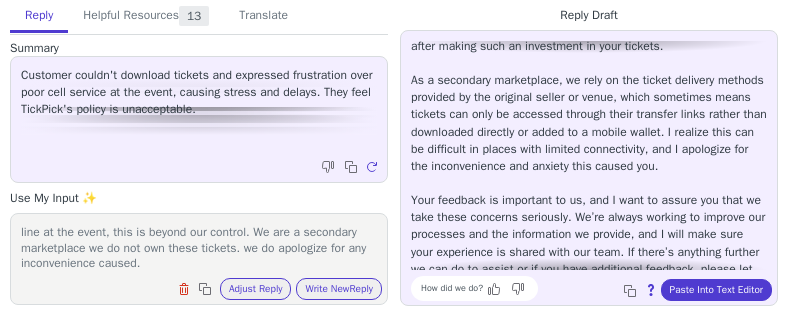 scroll, scrollTop: 182, scrollLeft: 0, axis: vertical 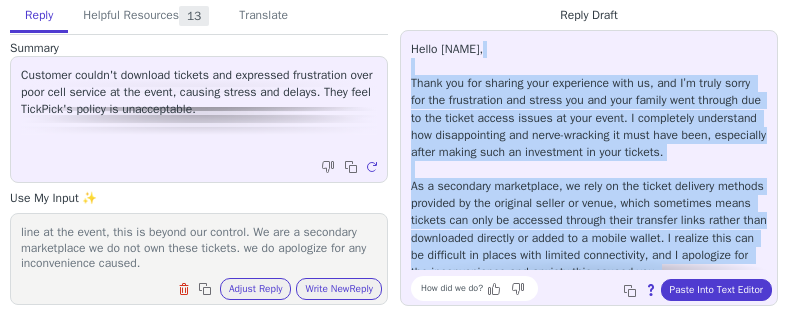 drag, startPoint x: 722, startPoint y: 259, endPoint x: 411, endPoint y: 73, distance: 362.37686 